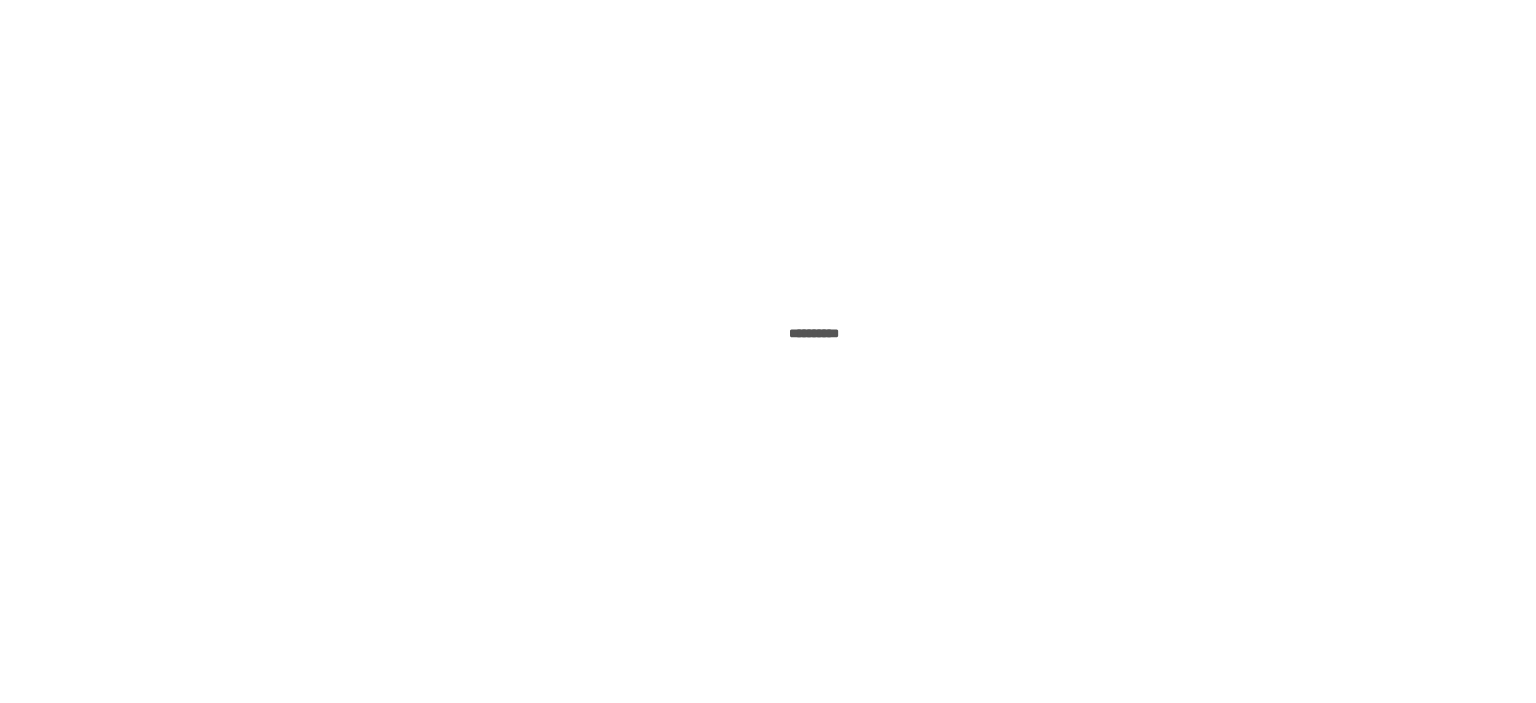 scroll, scrollTop: 0, scrollLeft: 0, axis: both 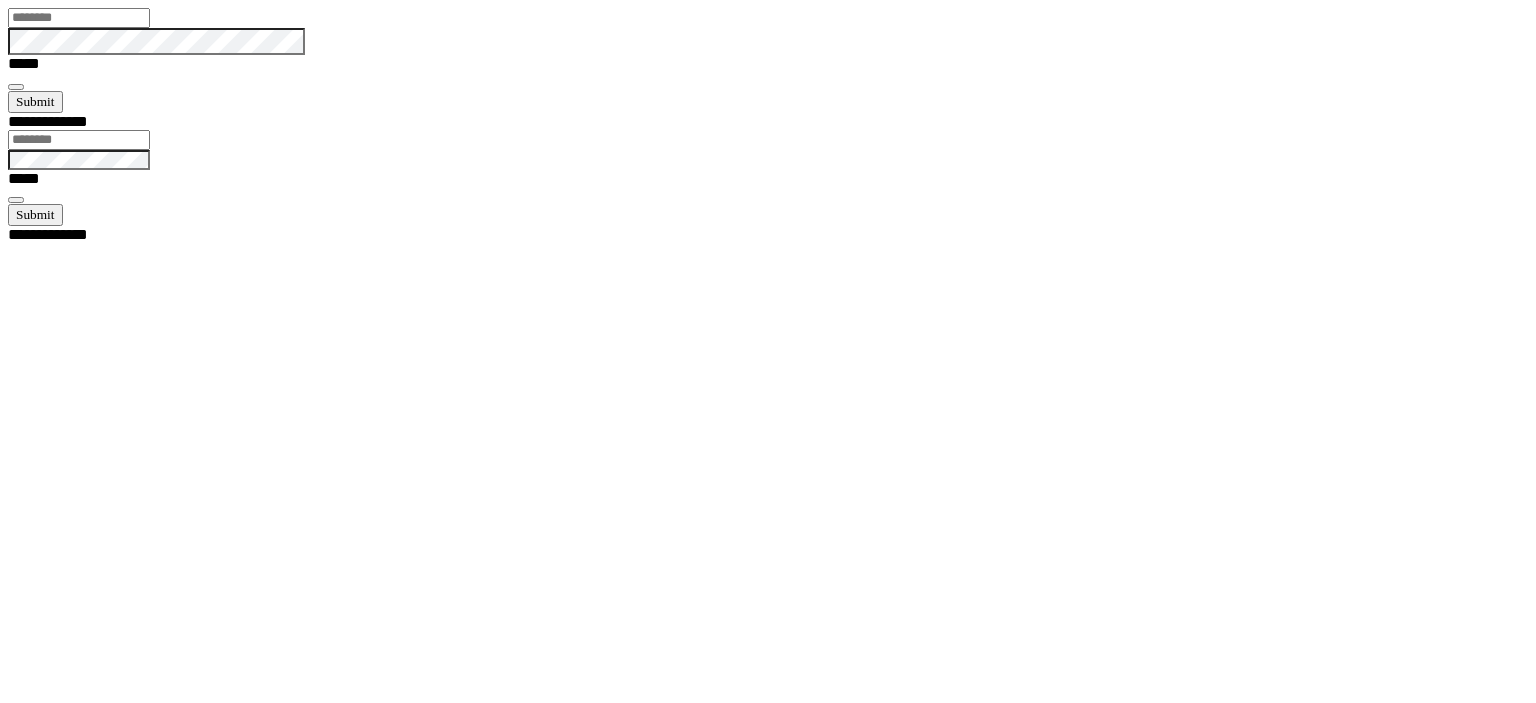 type on "*****" 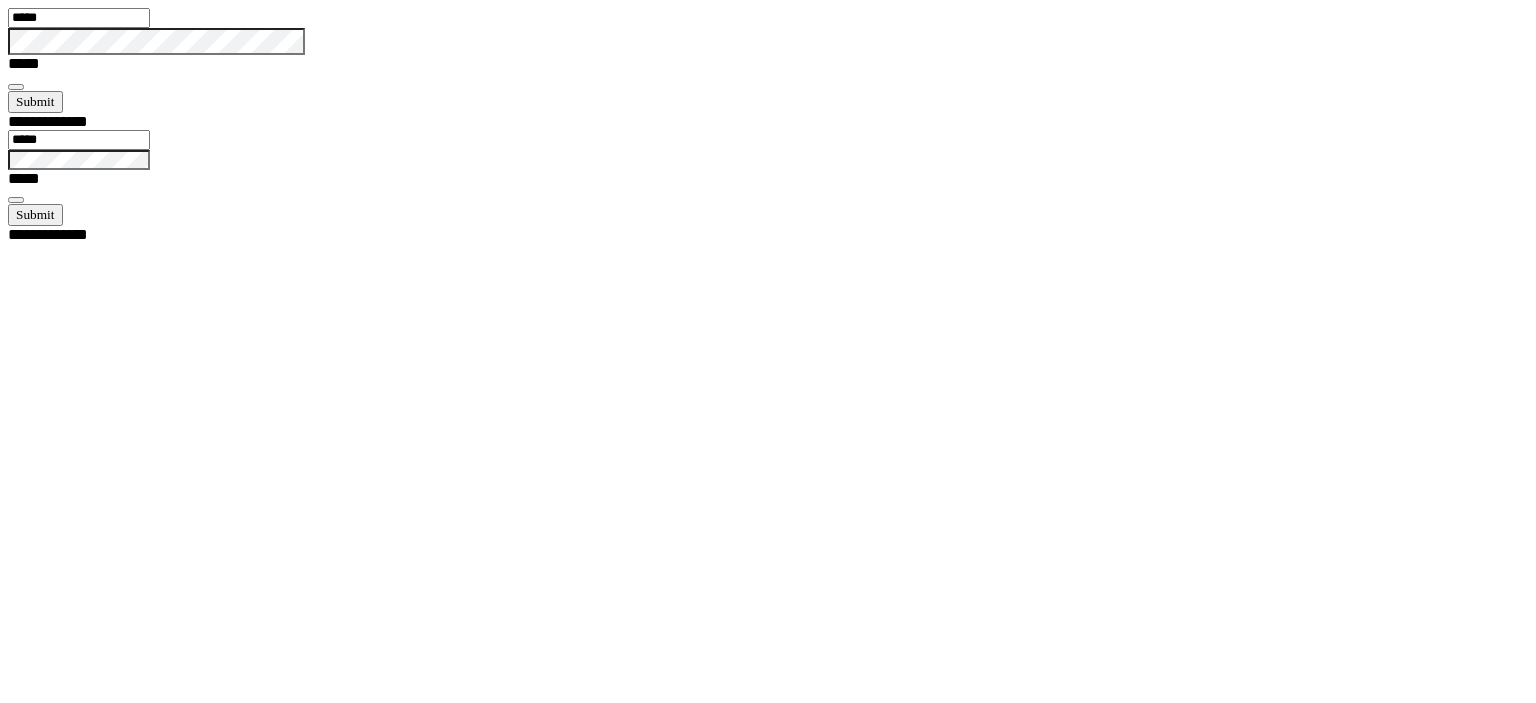 click at bounding box center (16, 87) 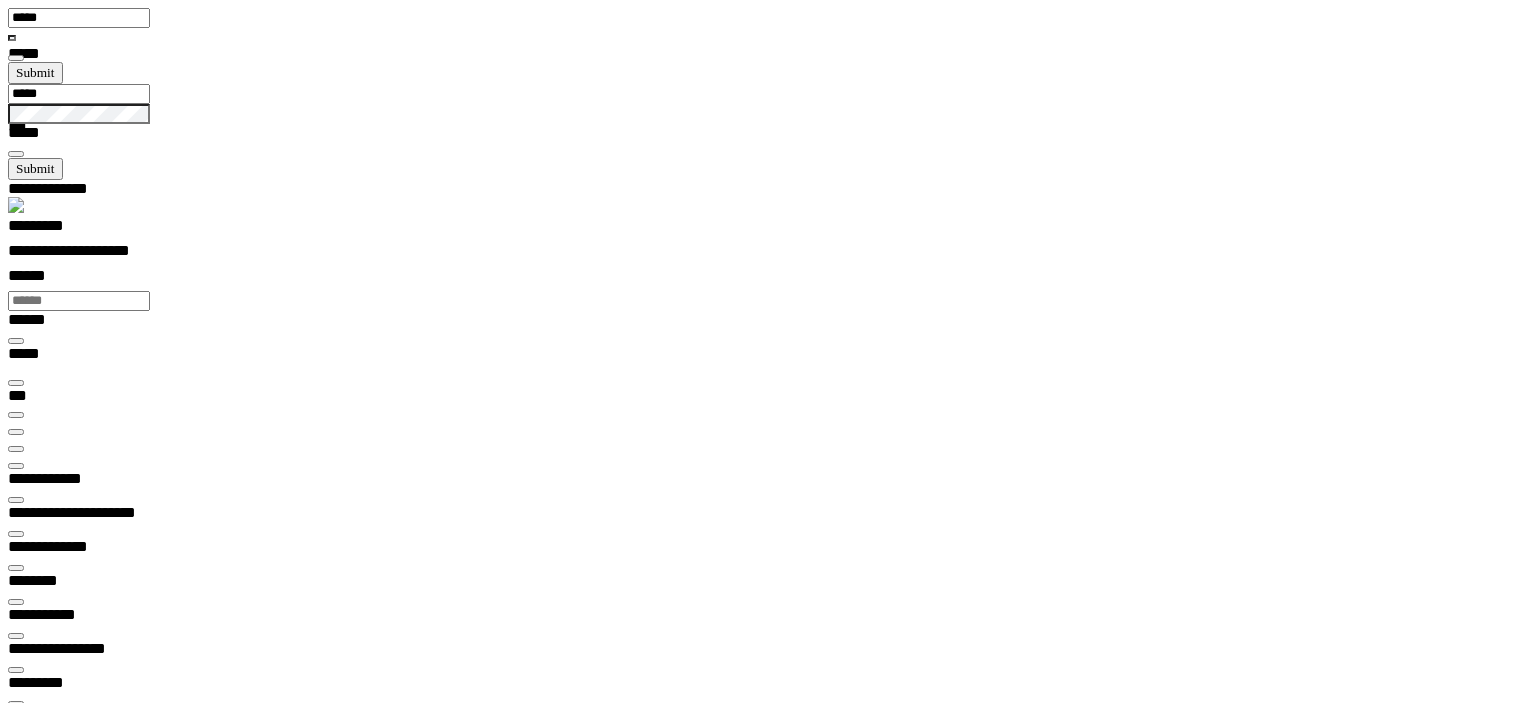 click at bounding box center [16, 449] 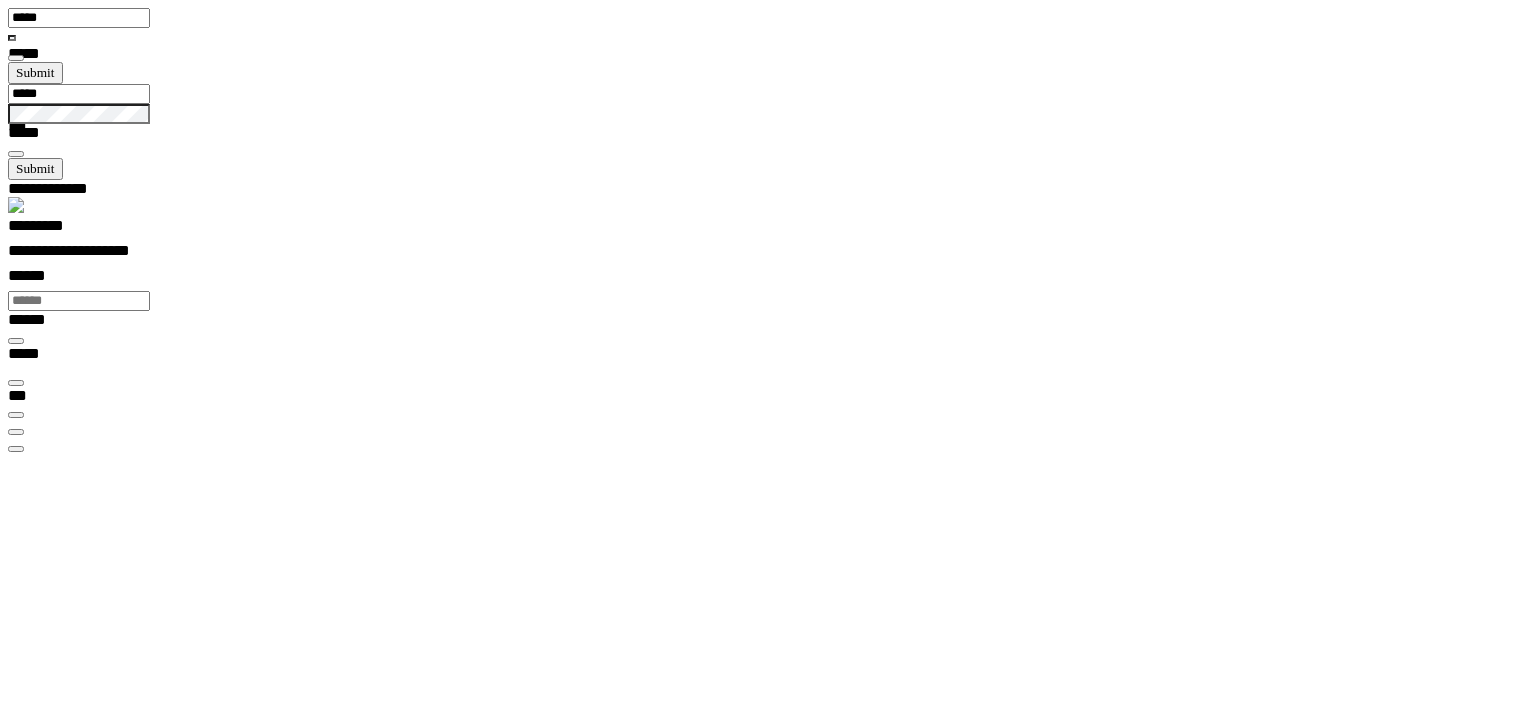 scroll, scrollTop: 0, scrollLeft: 0, axis: both 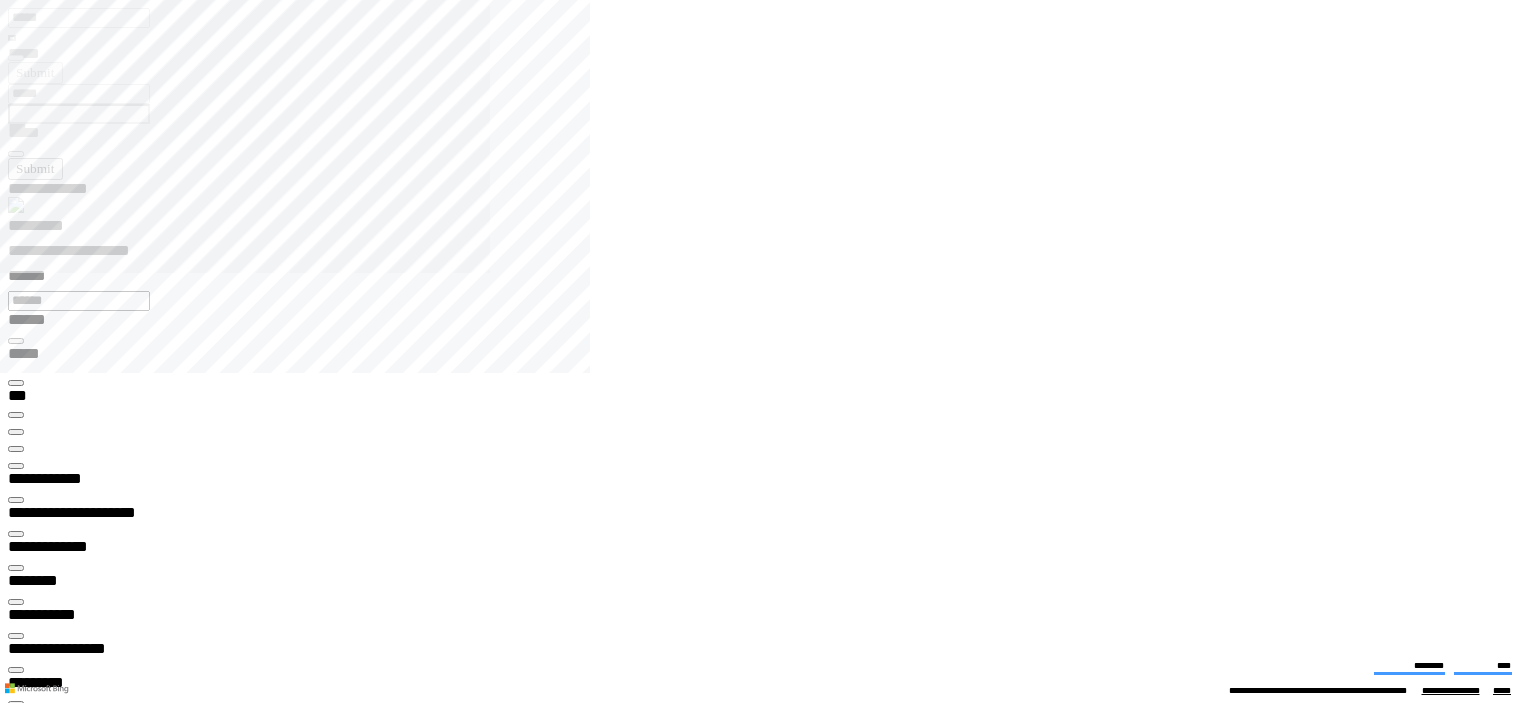 click on "**********" at bounding box center (67, 13355) 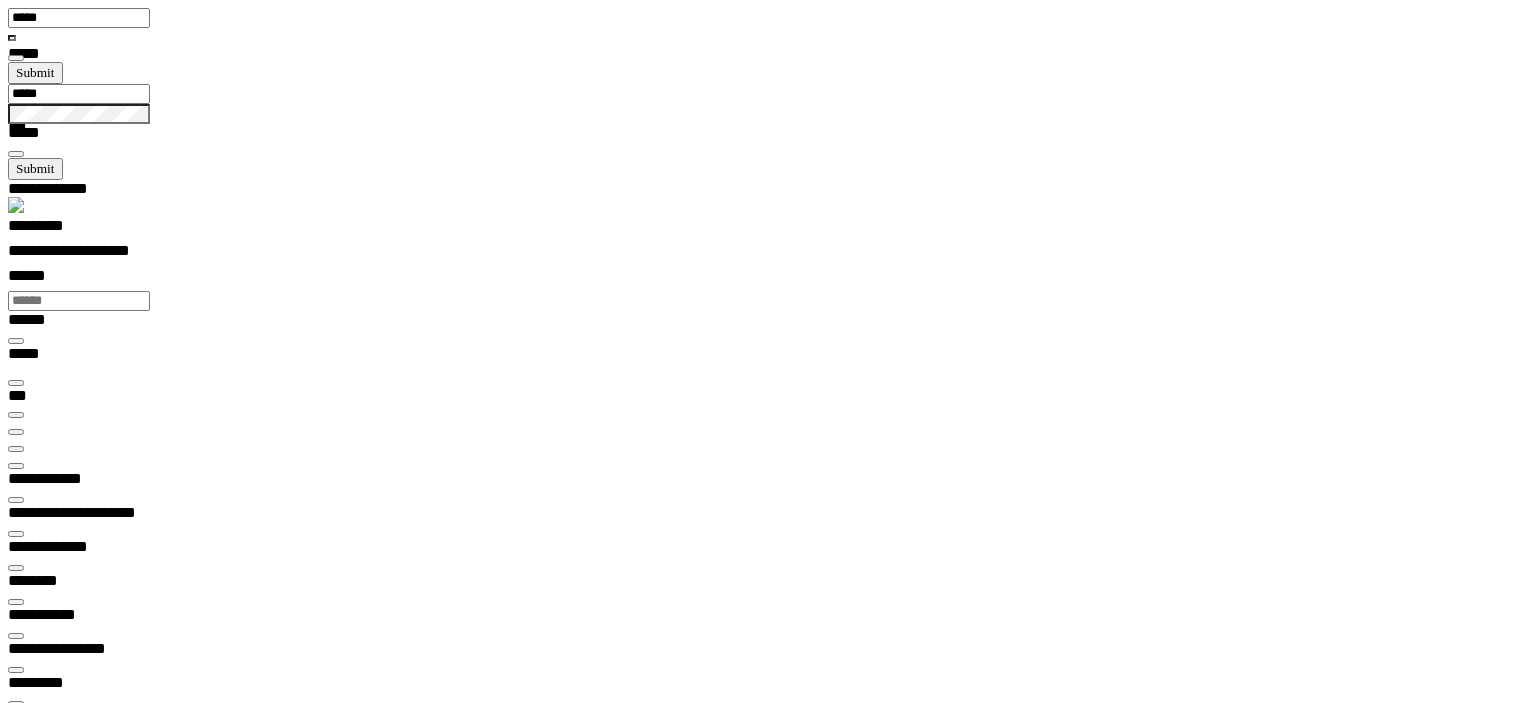 click on "**********" at bounding box center [450, 13355] 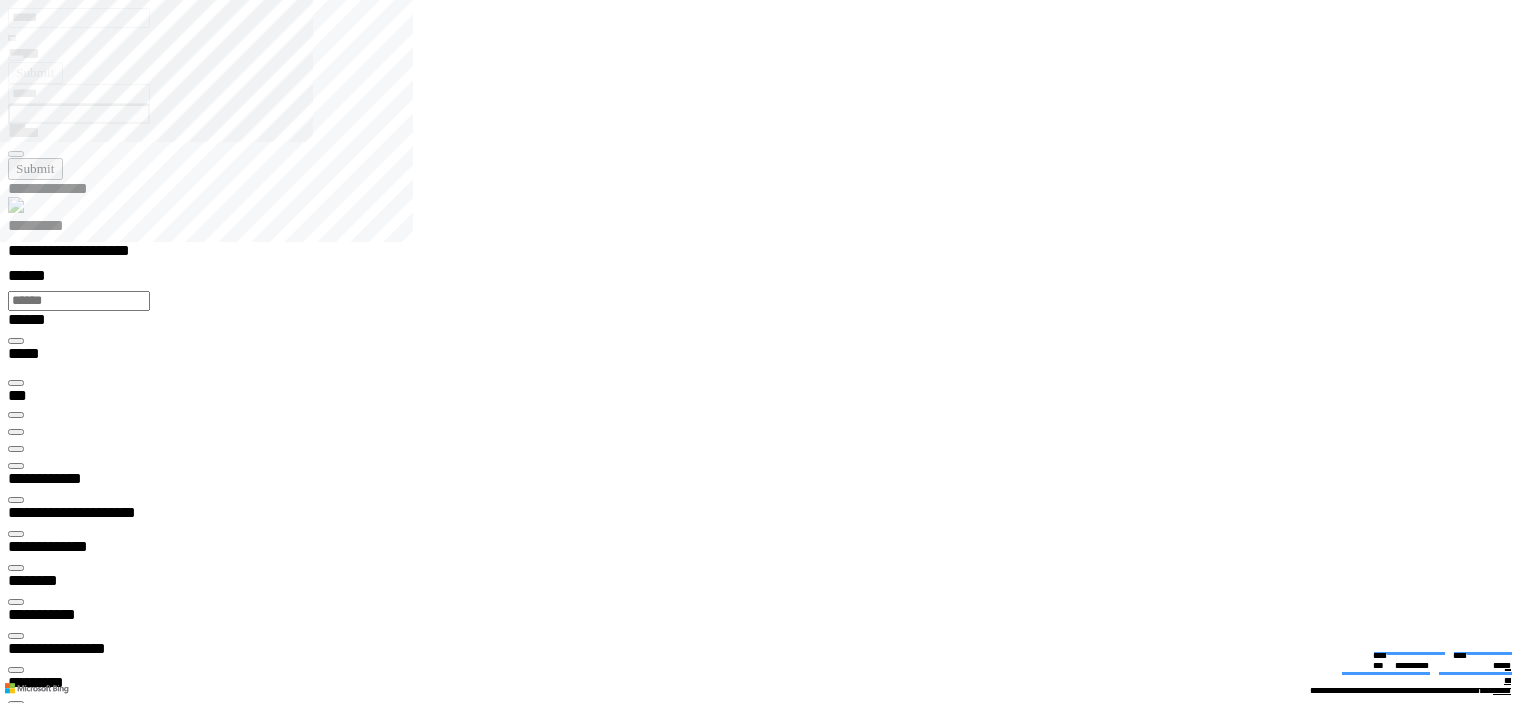 click at bounding box center (16, 18733) 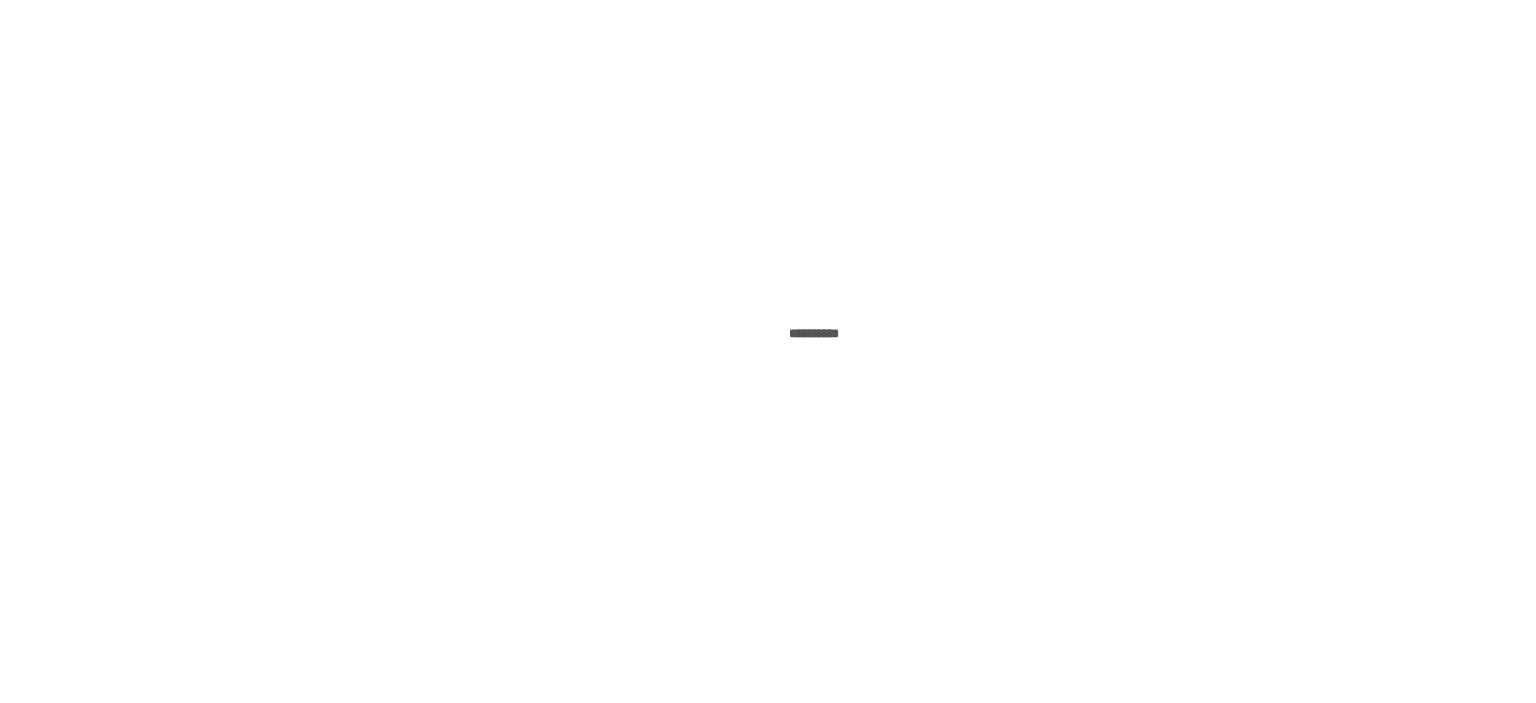 scroll, scrollTop: 0, scrollLeft: 0, axis: both 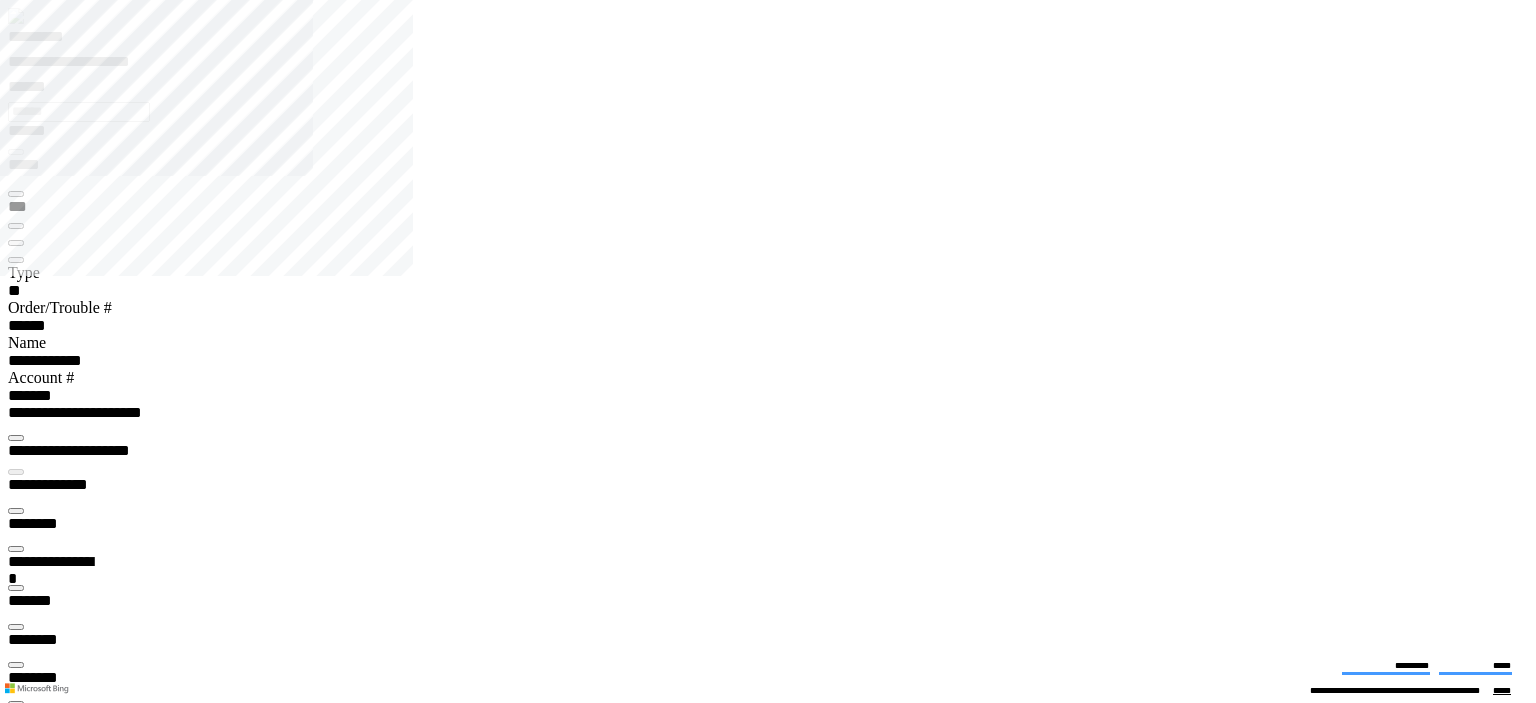 type on "*******" 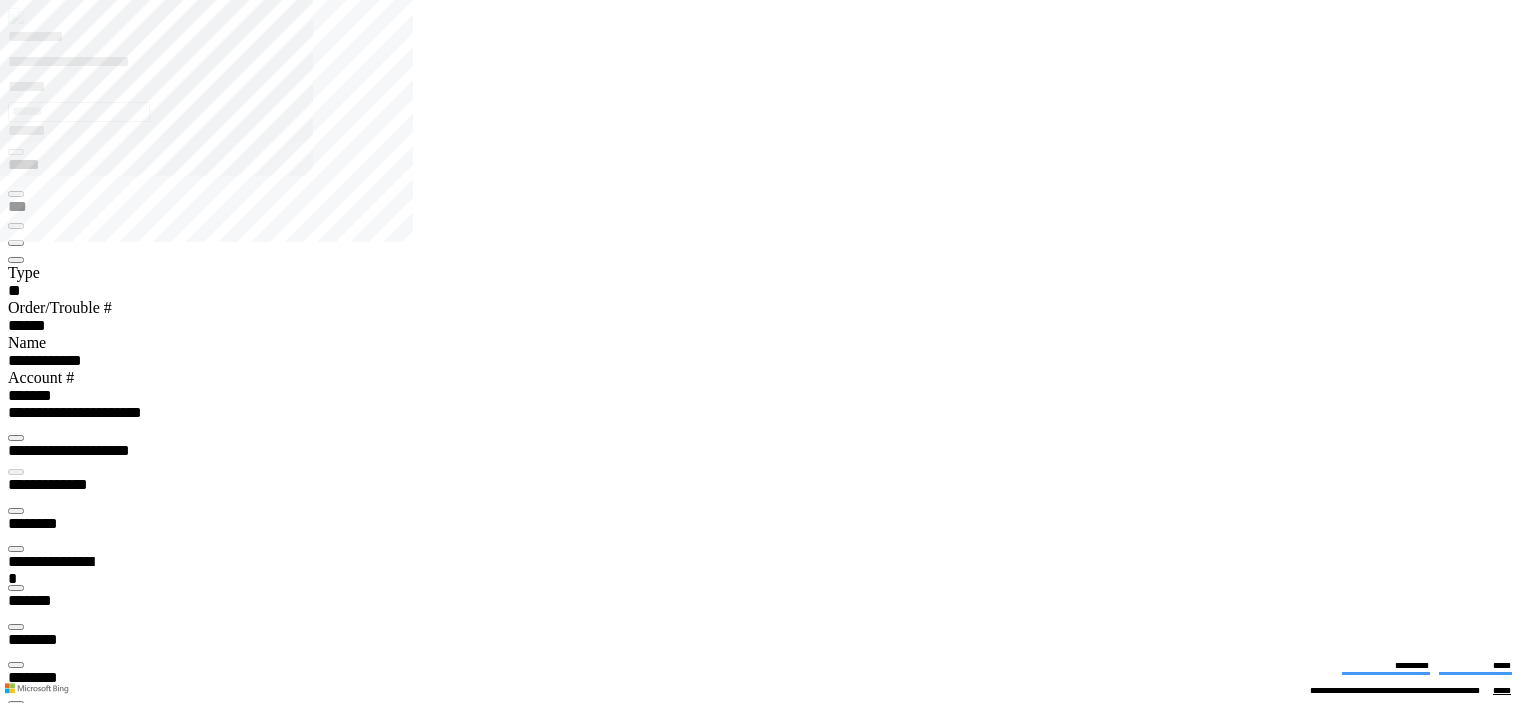 click at bounding box center (16, 4121) 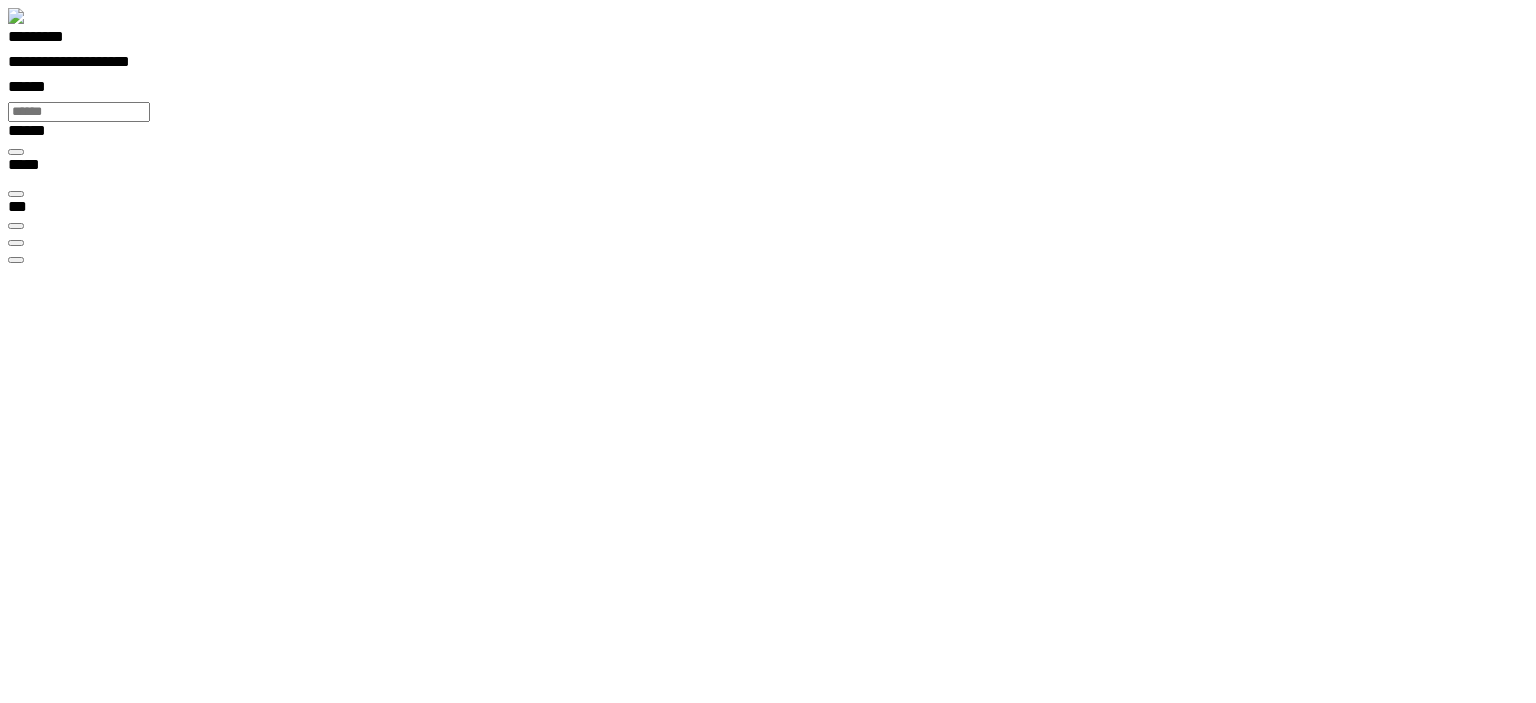 scroll, scrollTop: 0, scrollLeft: 0, axis: both 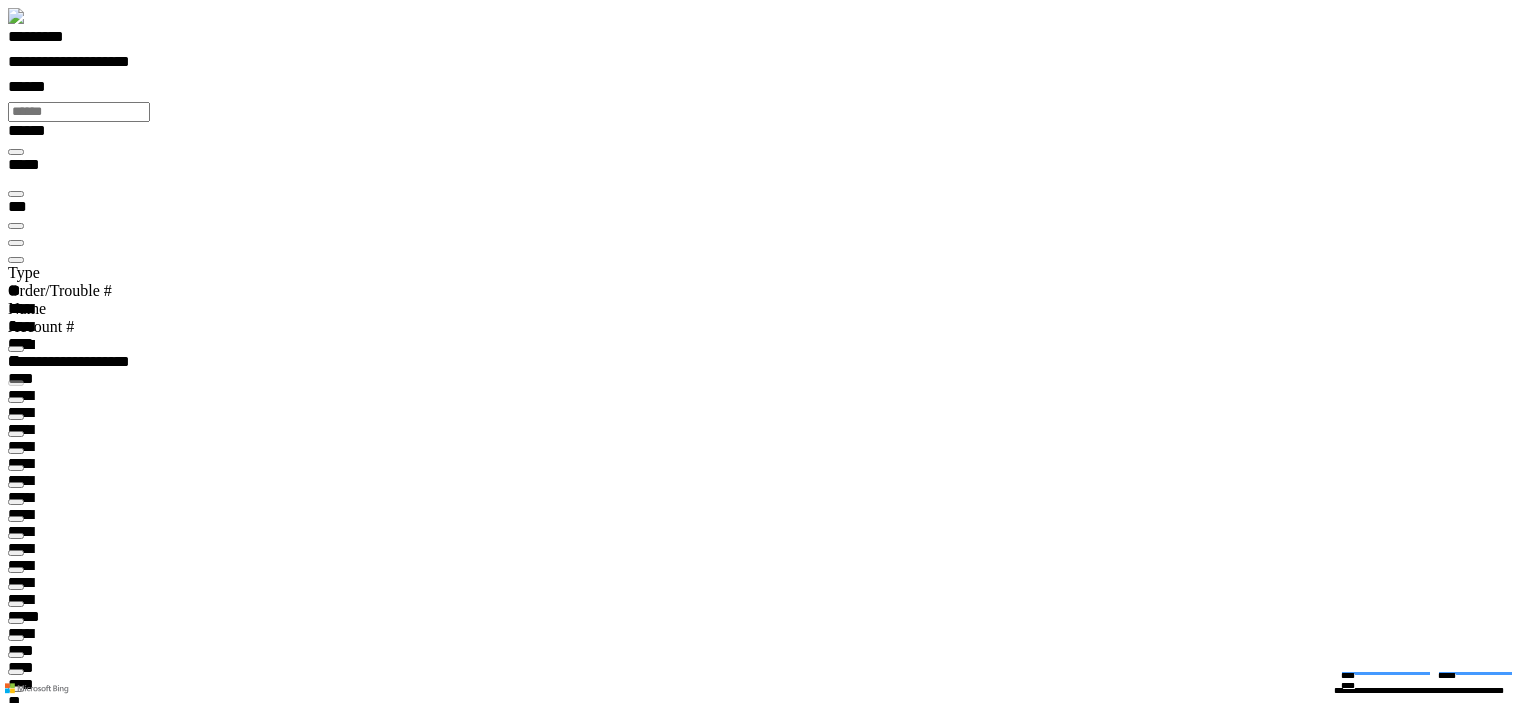 click at bounding box center (16, 260) 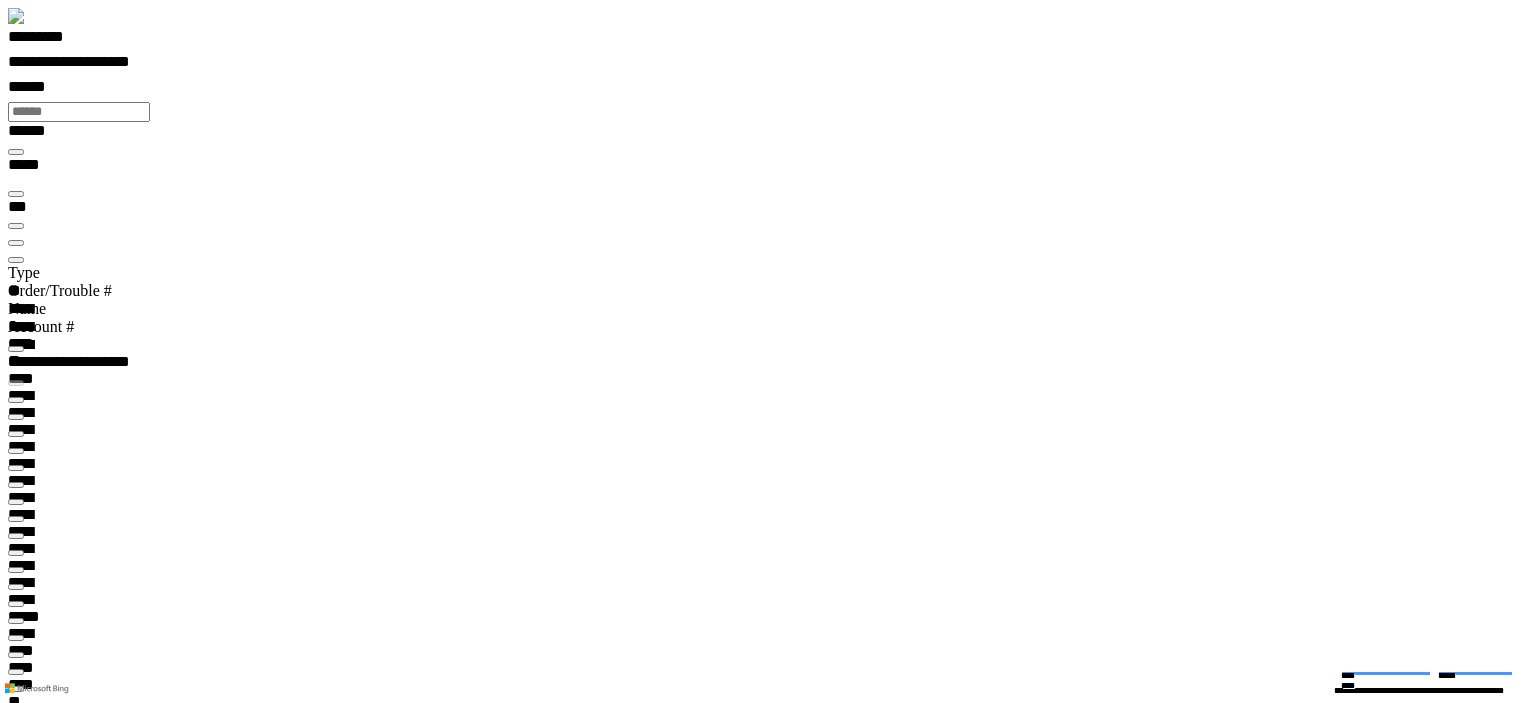 scroll, scrollTop: 99756, scrollLeft: 99508, axis: both 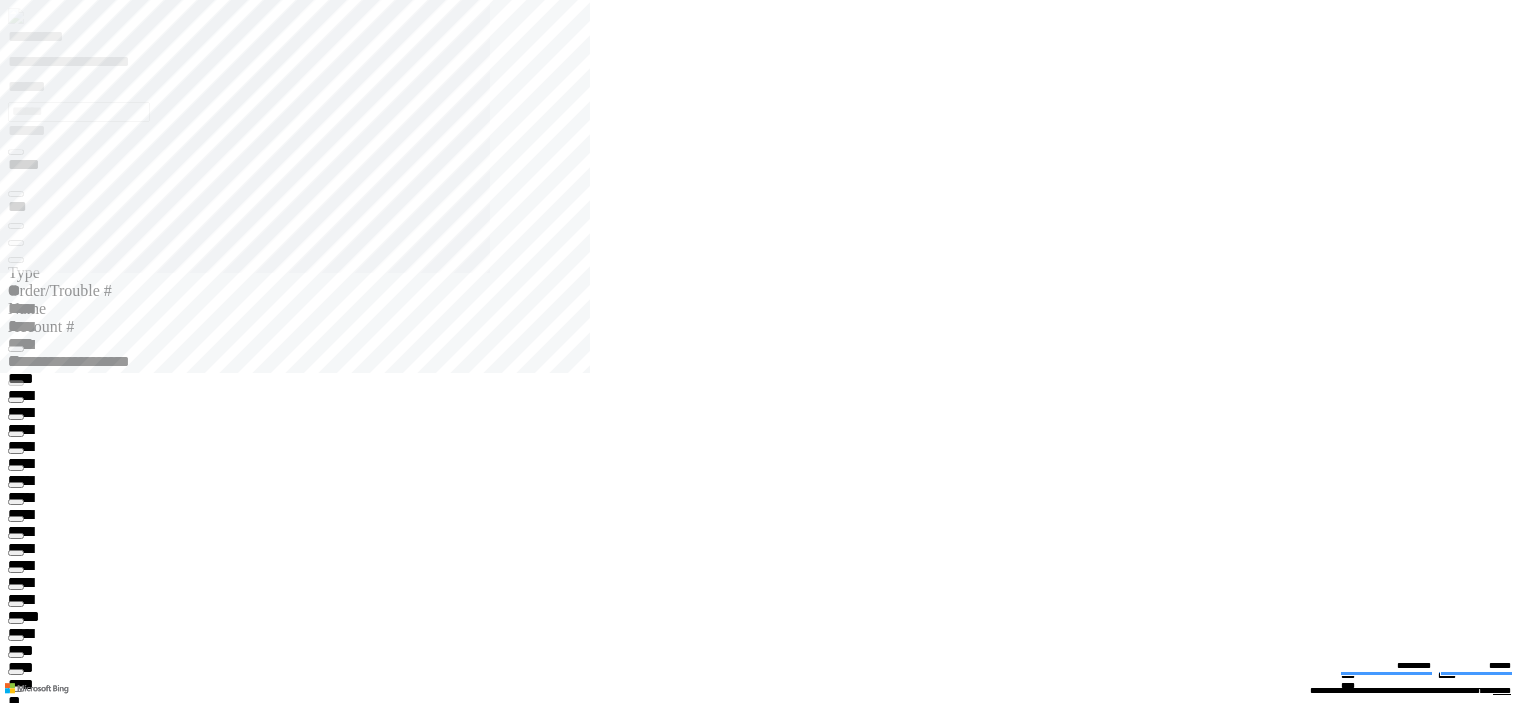 click at bounding box center [16, 26333] 